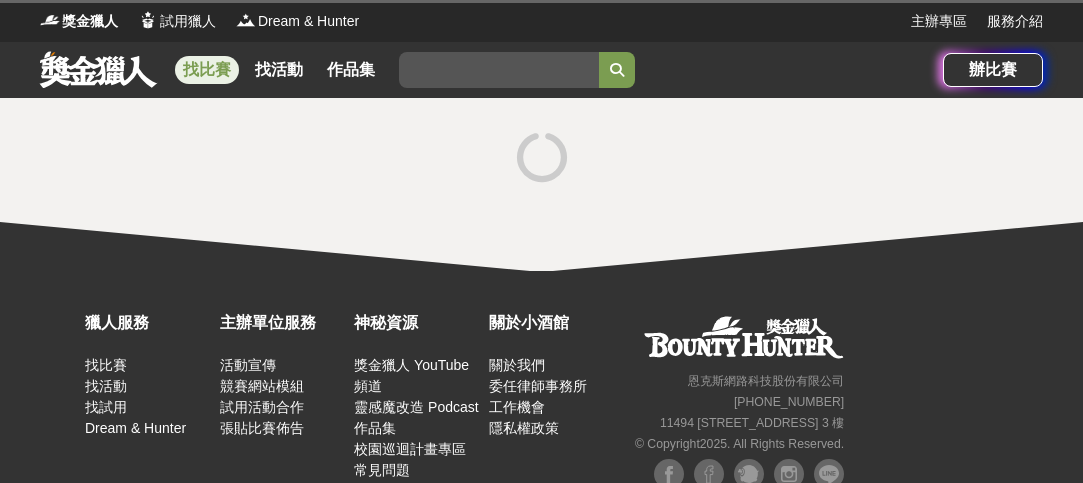 scroll, scrollTop: 0, scrollLeft: 0, axis: both 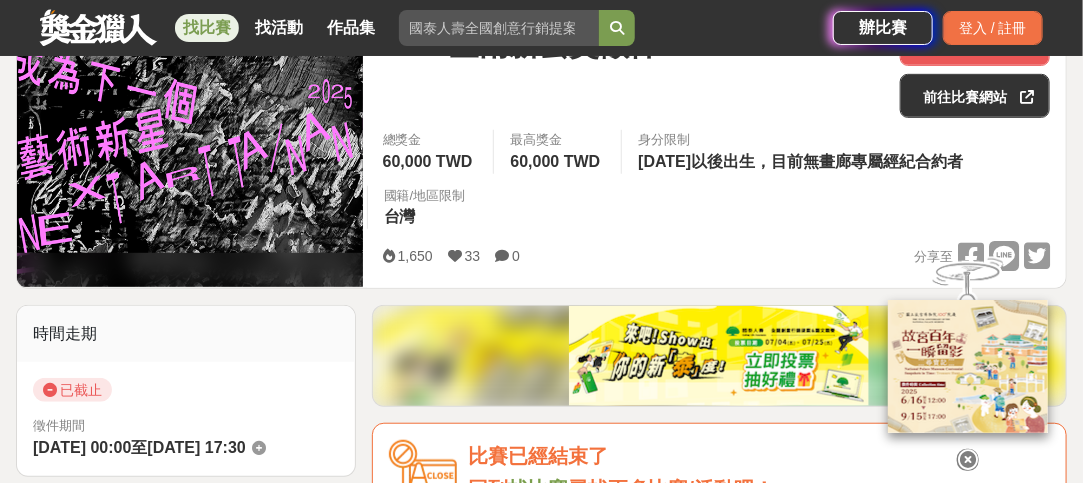 click at bounding box center [190, 146] 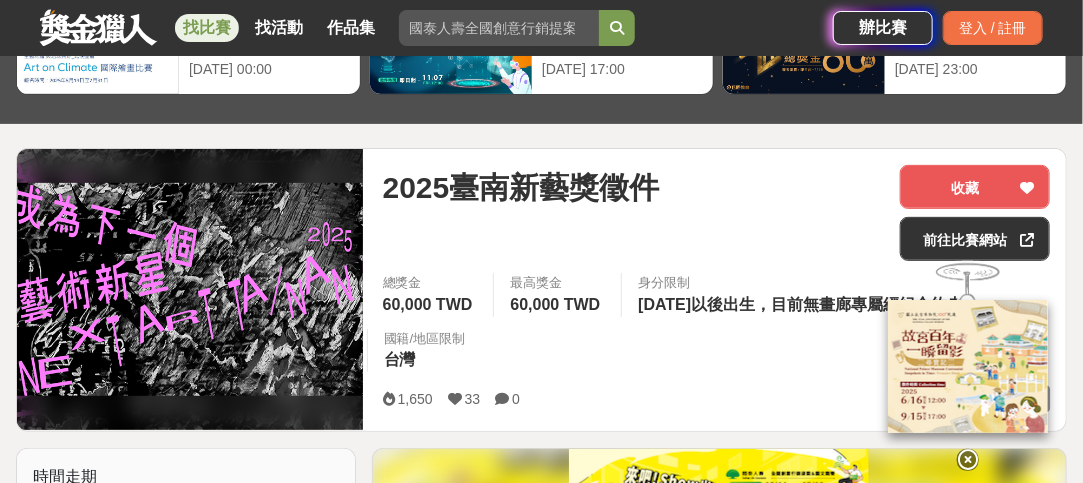 scroll, scrollTop: 100, scrollLeft: 0, axis: vertical 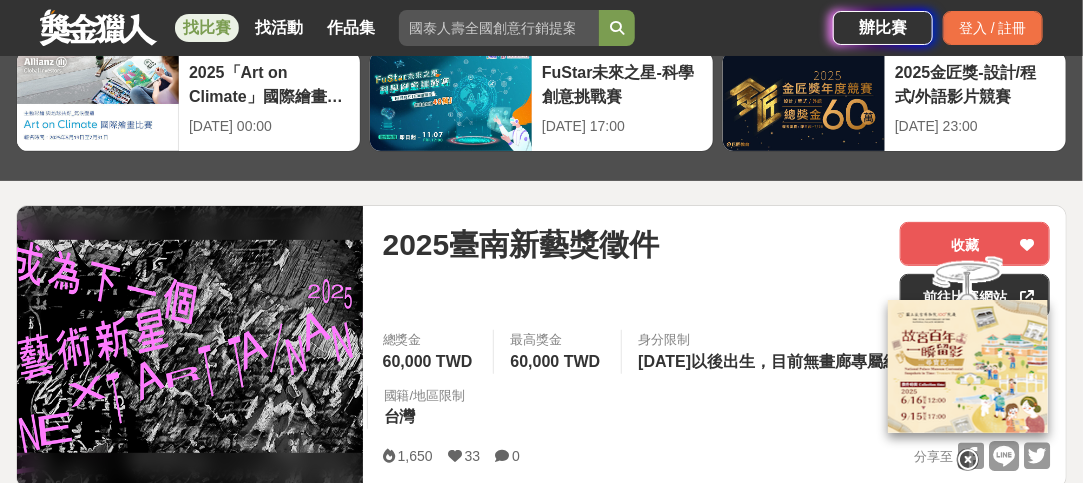 click at bounding box center (98, 27) 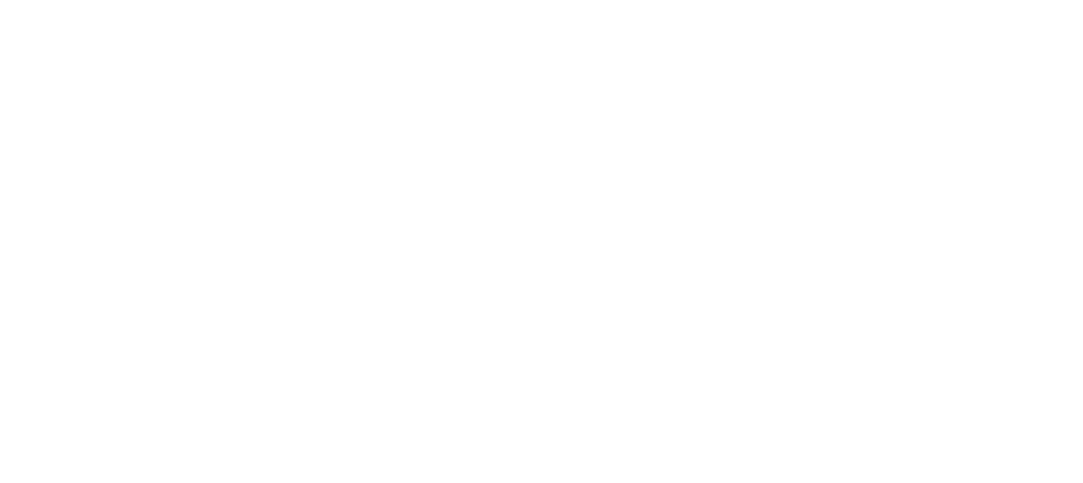 scroll, scrollTop: 0, scrollLeft: 0, axis: both 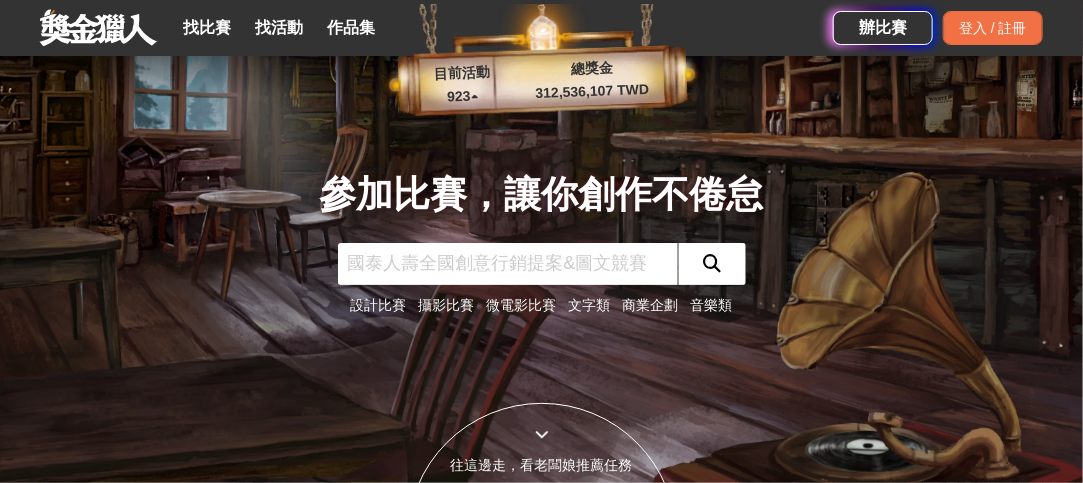 click at bounding box center [508, 264] 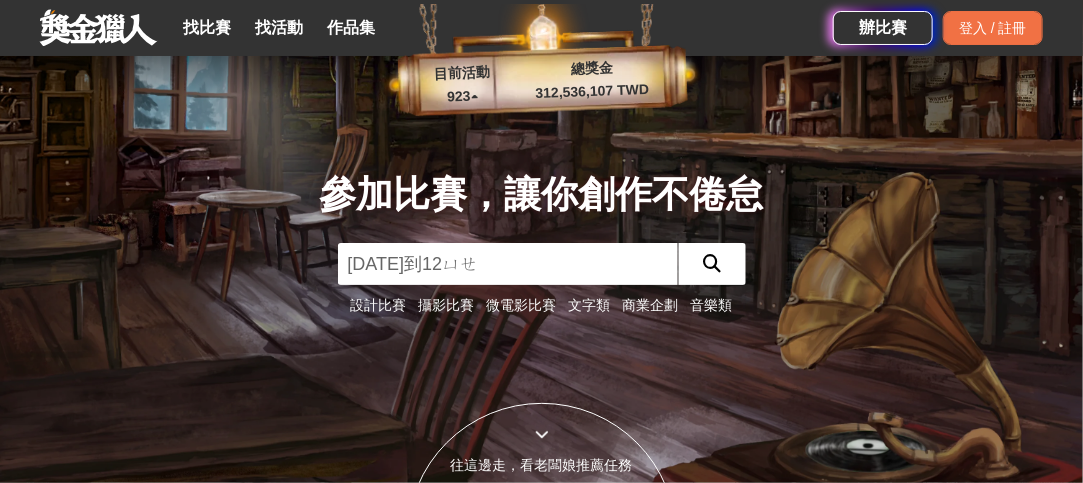 type on "[DATE]到12月" 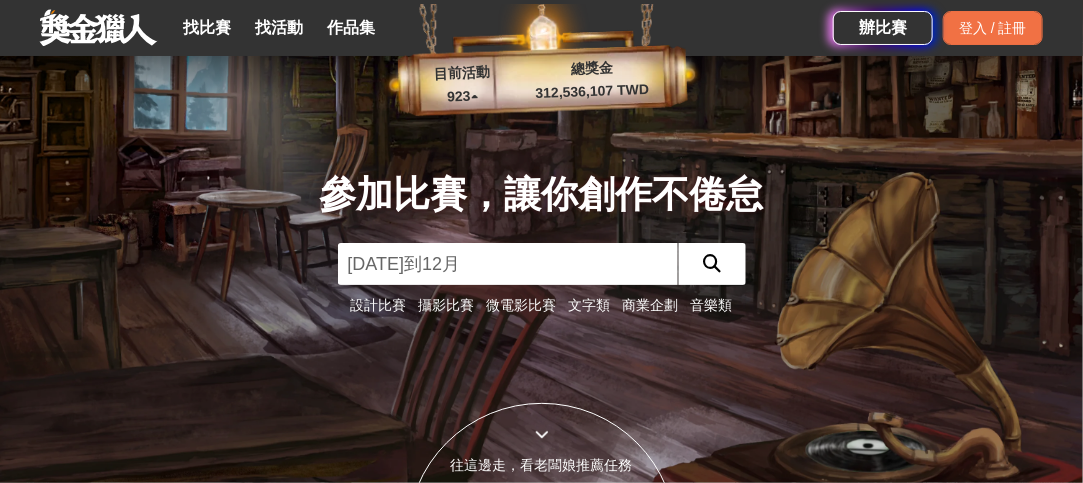 click at bounding box center (712, 263) 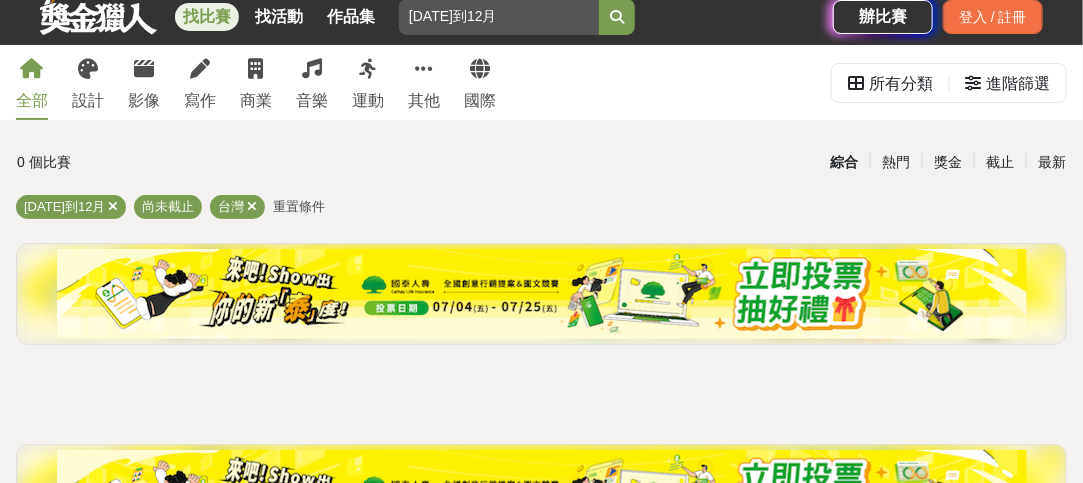 scroll, scrollTop: 0, scrollLeft: 0, axis: both 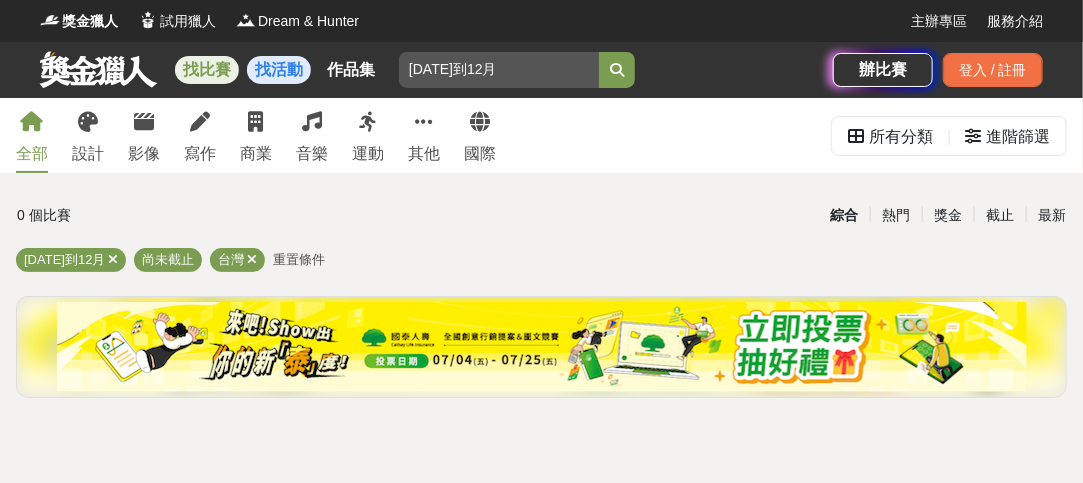 click on "找活動" at bounding box center (279, 70) 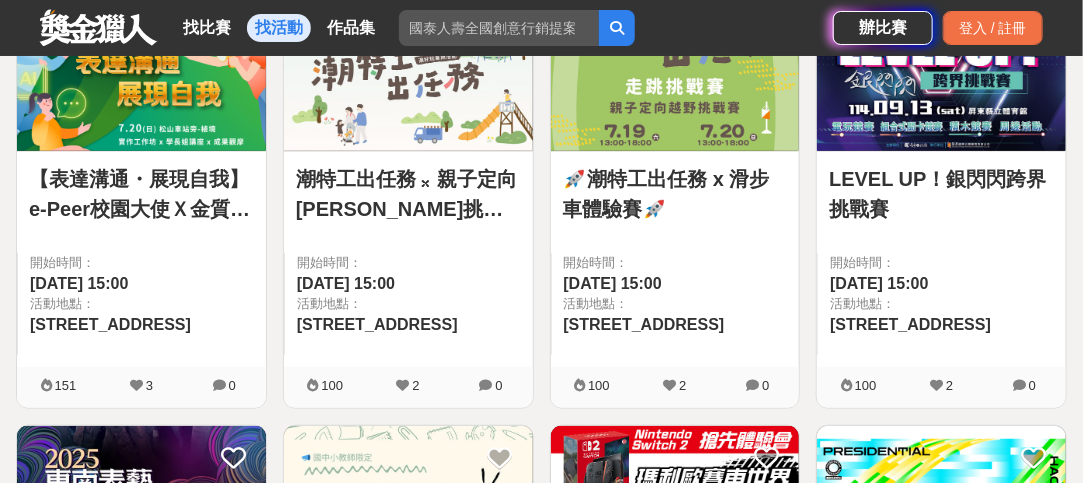 scroll, scrollTop: 300, scrollLeft: 0, axis: vertical 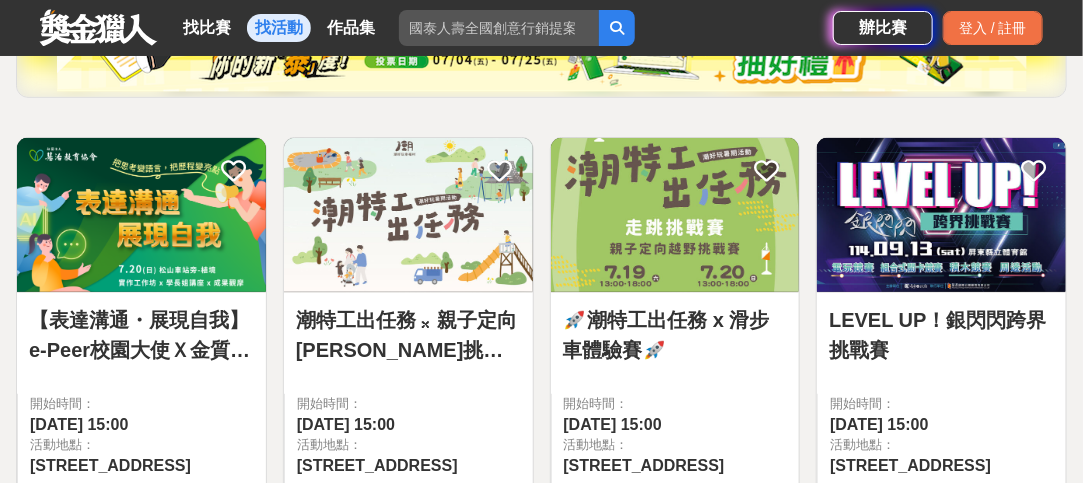 click on "[DATE]到12月" at bounding box center (499, 28) 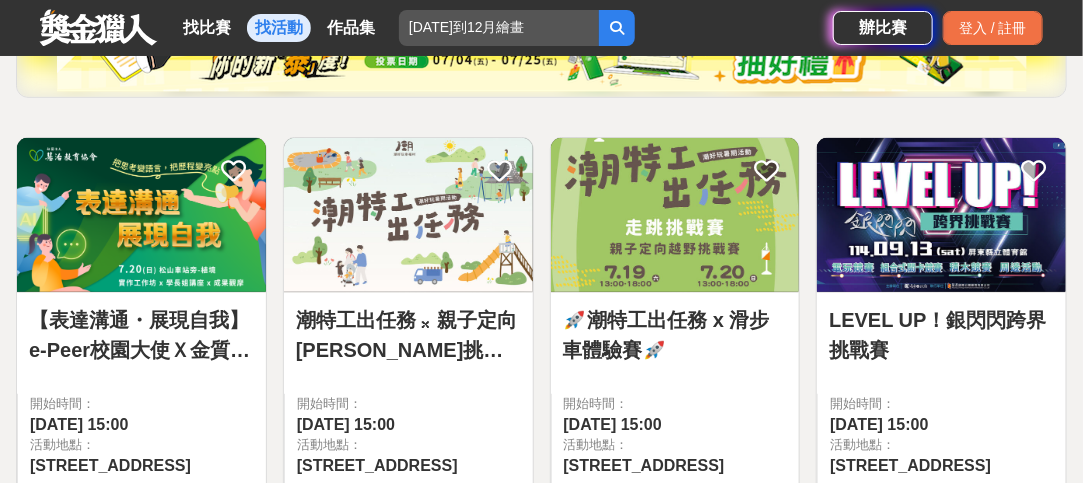 type on "[DATE]到12月繪畫" 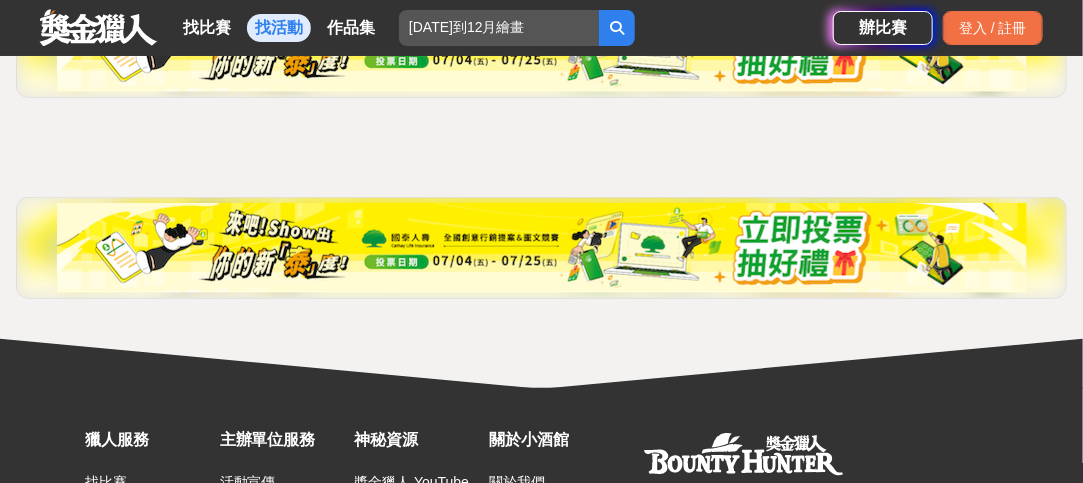click at bounding box center (542, 248) 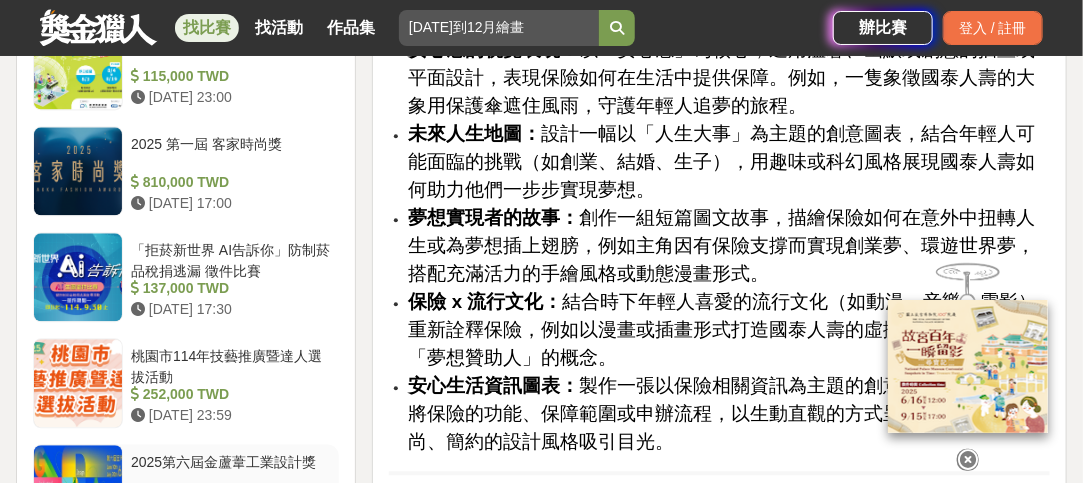 scroll, scrollTop: 3900, scrollLeft: 0, axis: vertical 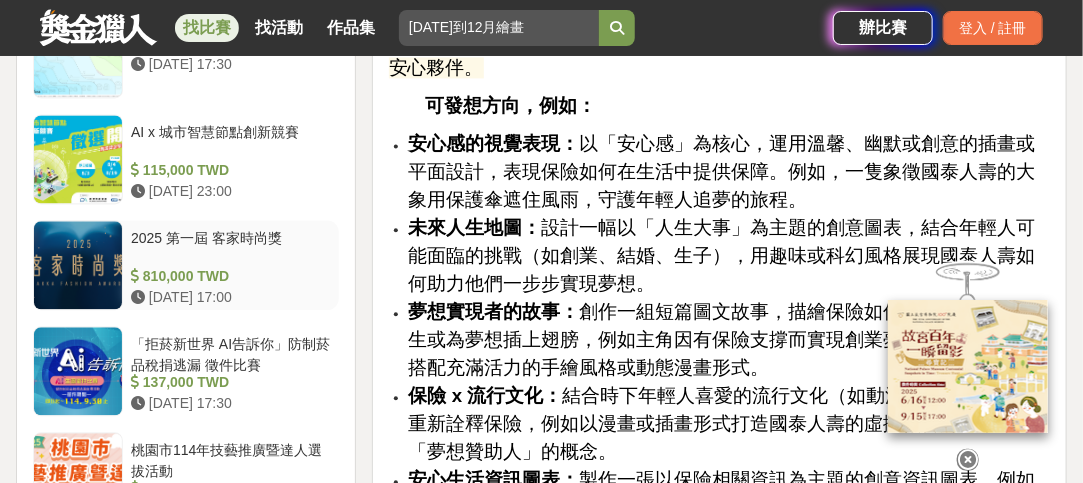 click on "2025 第一屆 客家時尚獎" at bounding box center (231, 247) 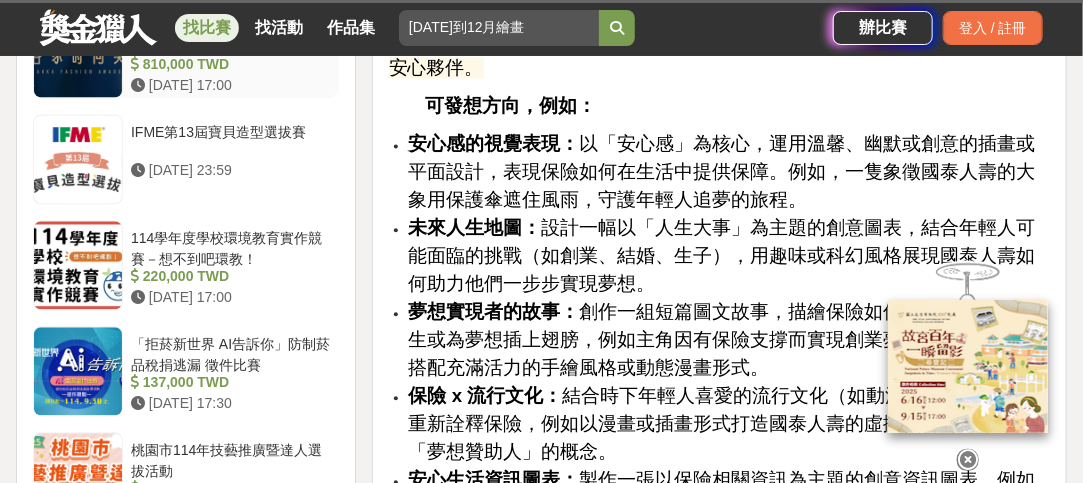 scroll, scrollTop: 3861, scrollLeft: 0, axis: vertical 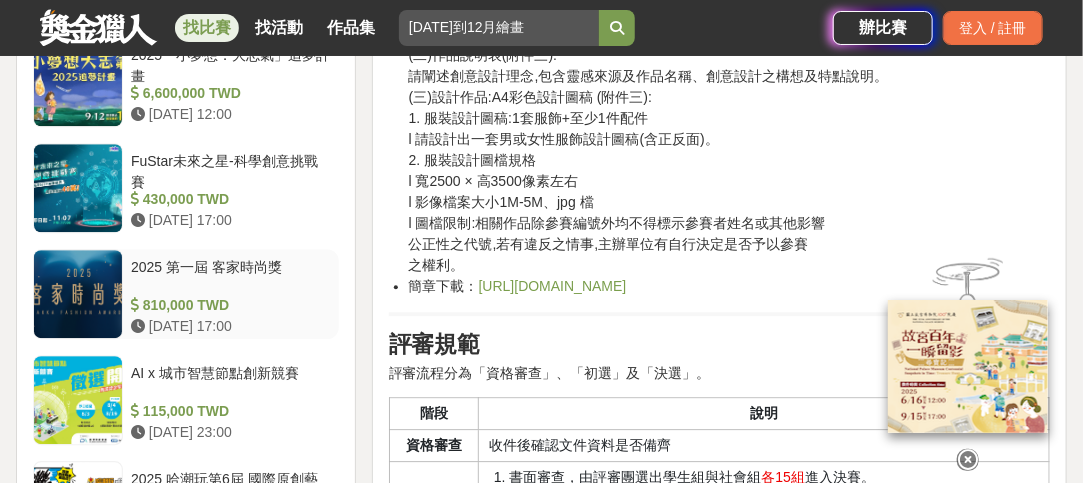 click at bounding box center [78, 294] 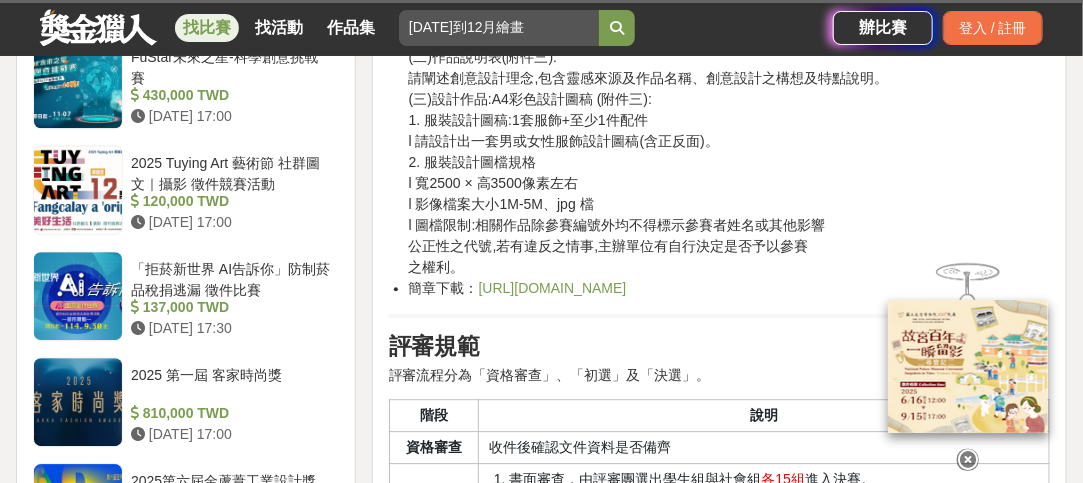 click at bounding box center [78, 296] 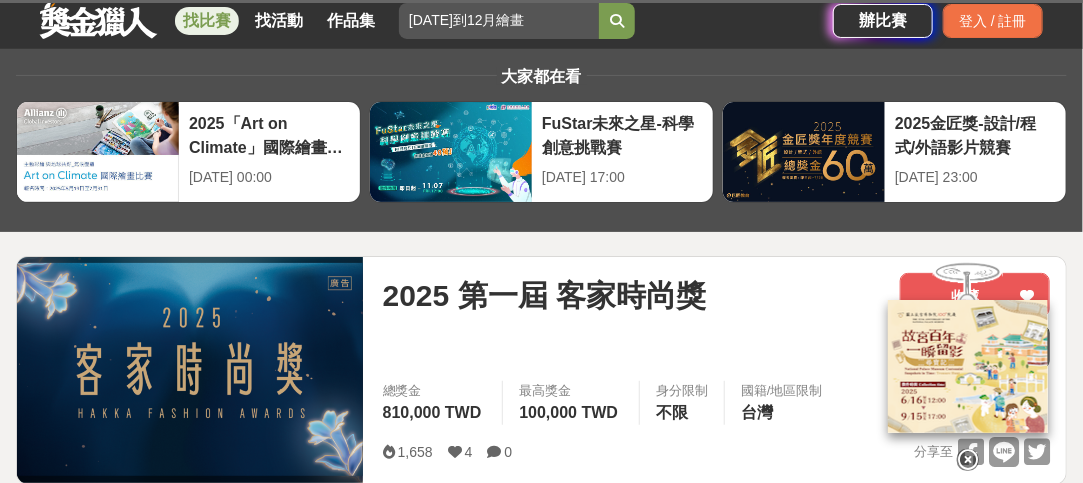 scroll, scrollTop: 0, scrollLeft: 0, axis: both 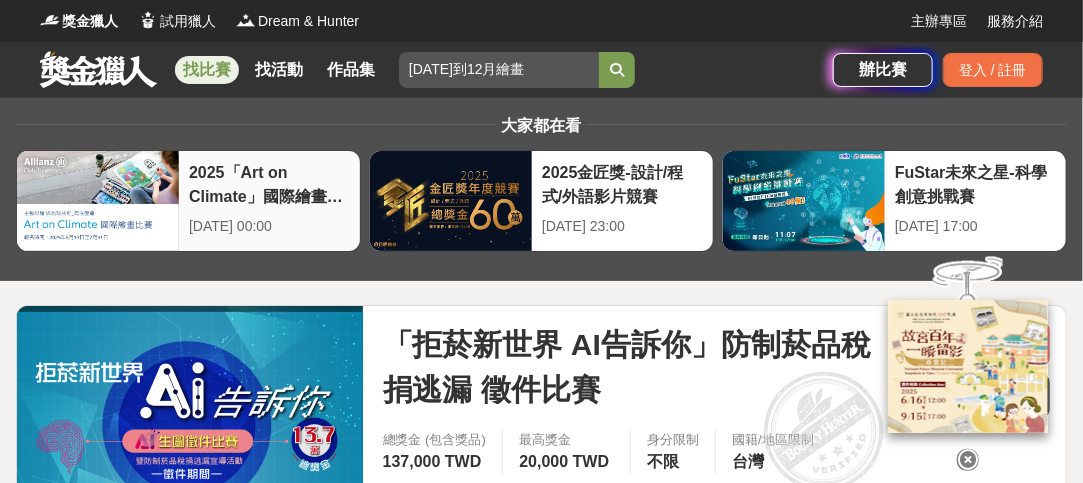 click on "2025「Art on Climate」國際繪畫比賽" at bounding box center (269, 183) 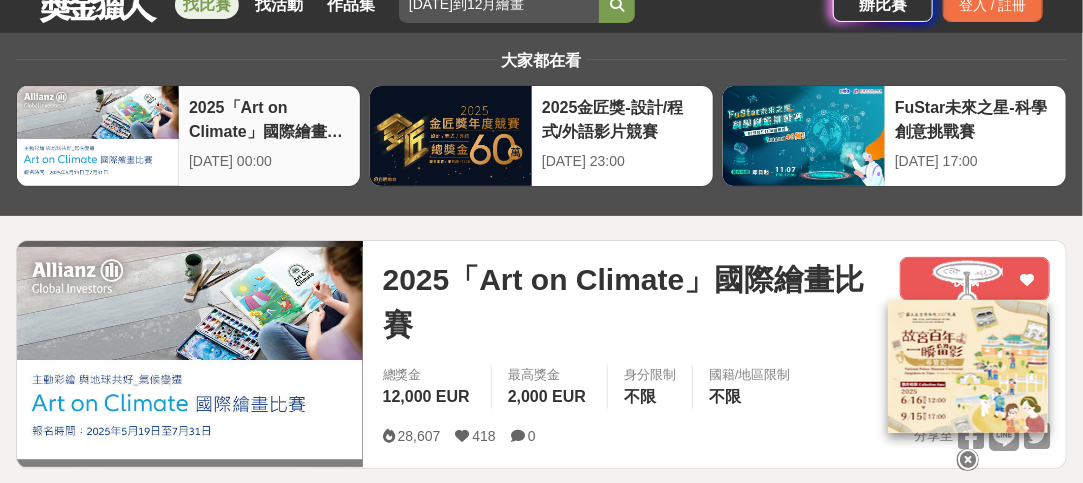 scroll, scrollTop: 0, scrollLeft: 0, axis: both 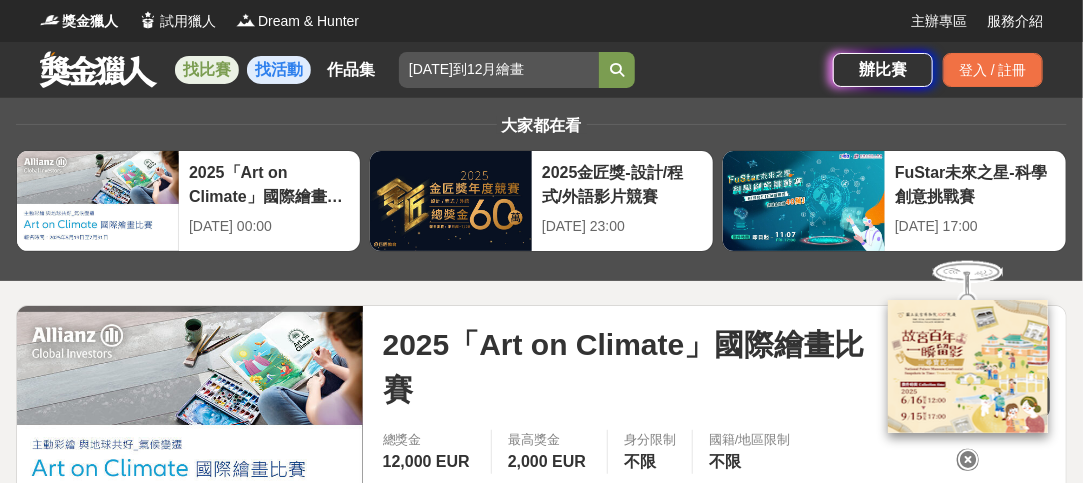 click on "找活動" at bounding box center [279, 70] 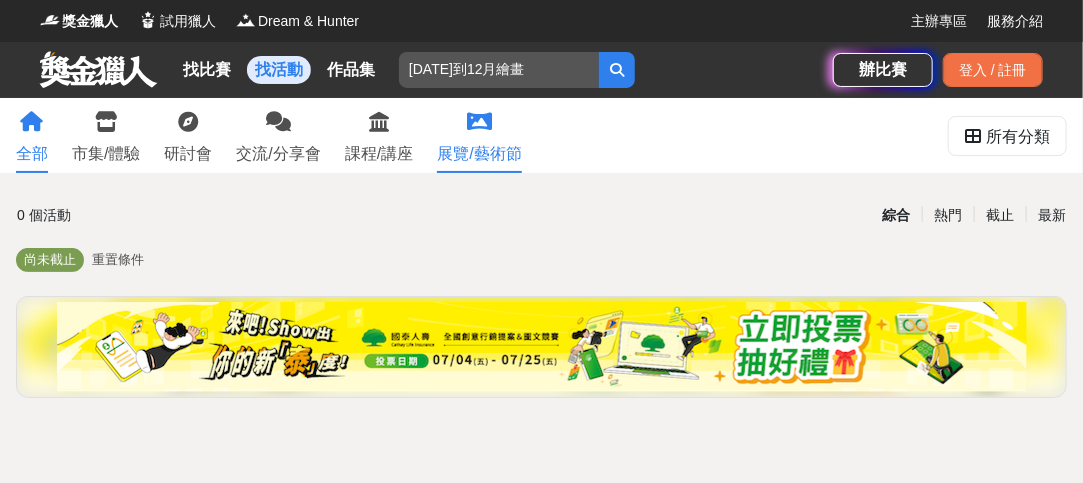 click on "展覽/藝術節" at bounding box center [479, 154] 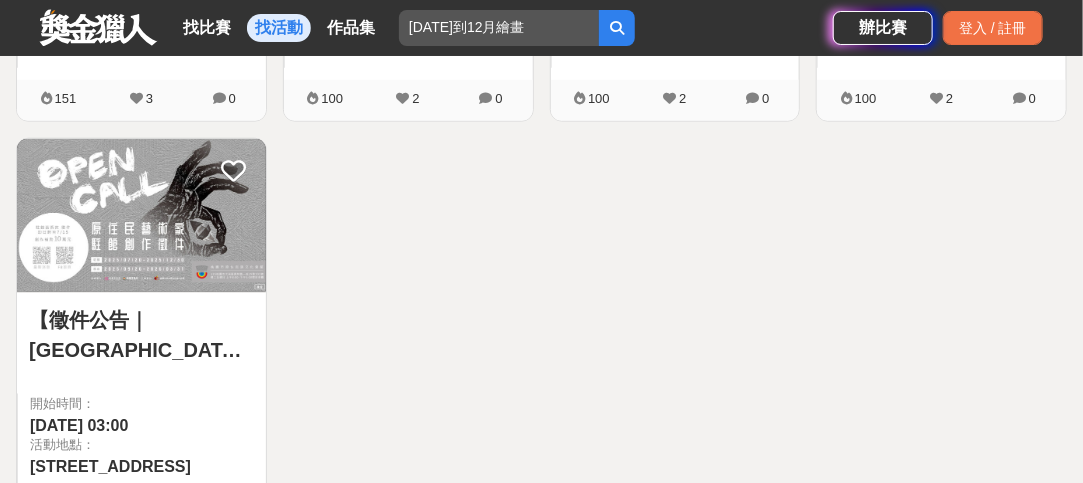 scroll, scrollTop: 800, scrollLeft: 0, axis: vertical 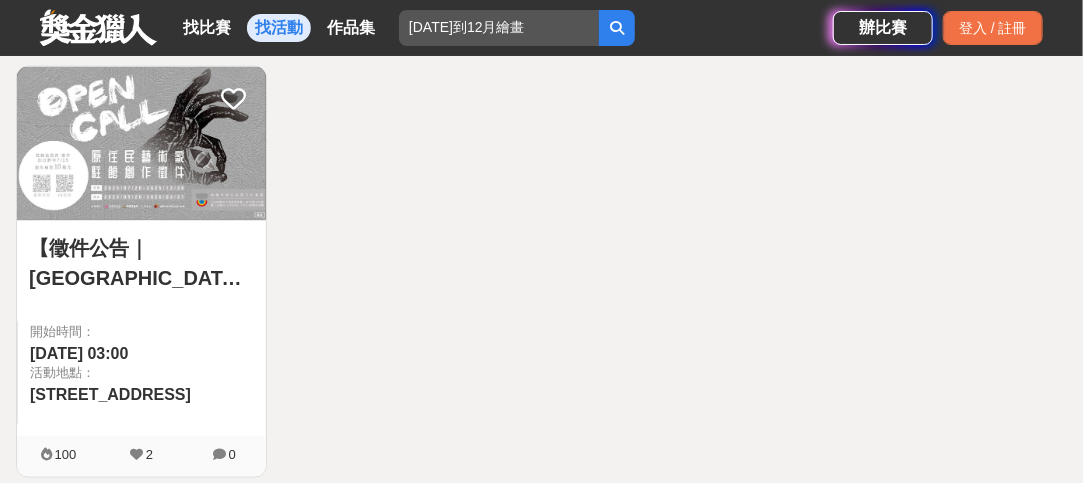 click on "【徵件公告｜[GEOGRAPHIC_DATA]住民族文化會館 114 年度藝術家駐館計畫】" at bounding box center (141, 263) 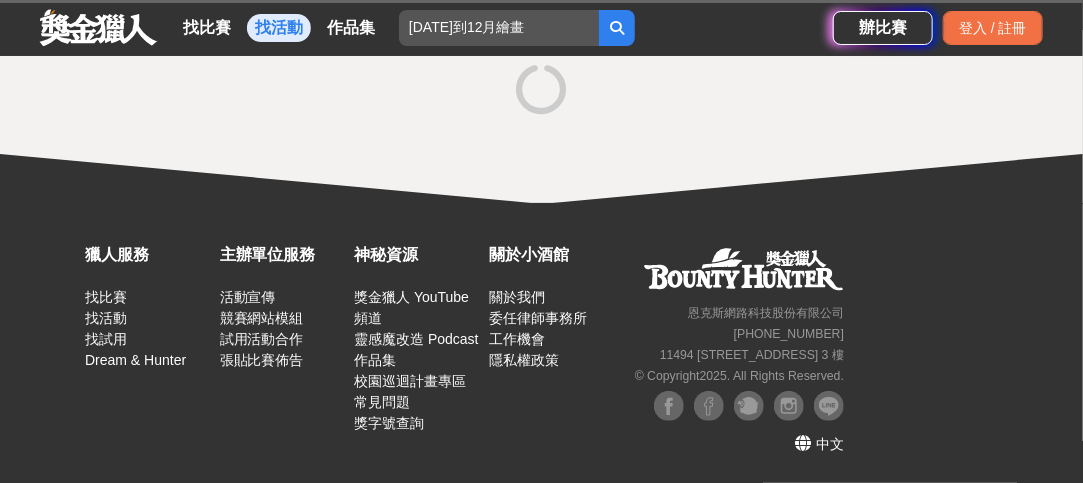 scroll, scrollTop: 0, scrollLeft: 0, axis: both 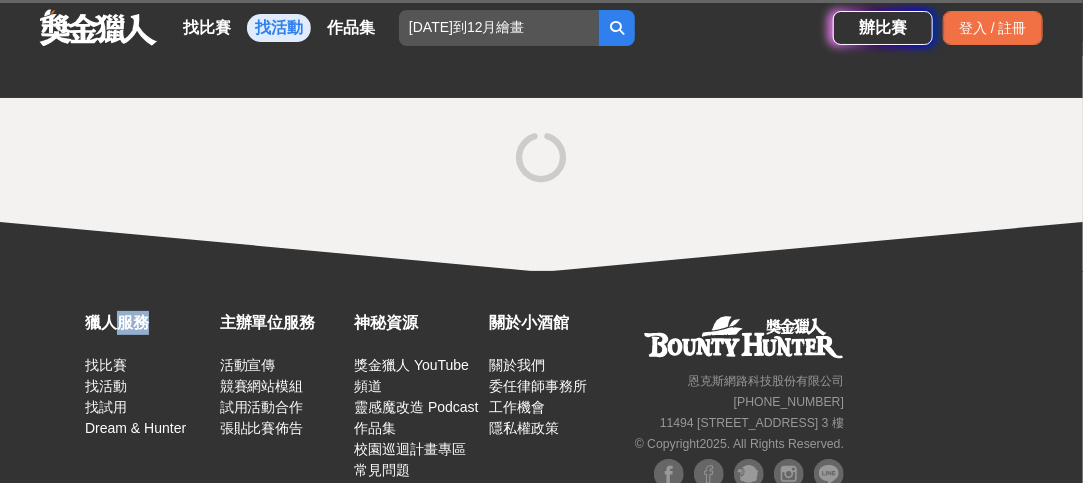 click on "獎金獵人 試用獵人 Dream & Hunter 主辦專區 服務介紹 找比賽 找活動 作品集 [DATE]到12月繪畫 辦比賽 登入 / 註冊 獵人服務 找比賽 找活動 找試用 Dream & Hunter 主辦單位服務 活動宣傳 競賽網站模組 試用活動合作  張貼比賽佈告 神秘資源 獎金獵人 YouTube 頻道 靈感魔改造 Podcast 作品集 校園巡迴計畫專區 常見問題 獎字號查詢 關於小酒館 關於我們 委任律師事務所 工作機會 隱私權政策 恩[PERSON_NAME]網路科技股份有限公司 [PHONE_NUMBER] [STREET_ADDRESS] © Copyright  2025 . All Rights Reserved. 中文 © Copyright  2025 . All Rights Reserved." at bounding box center [541, 275] 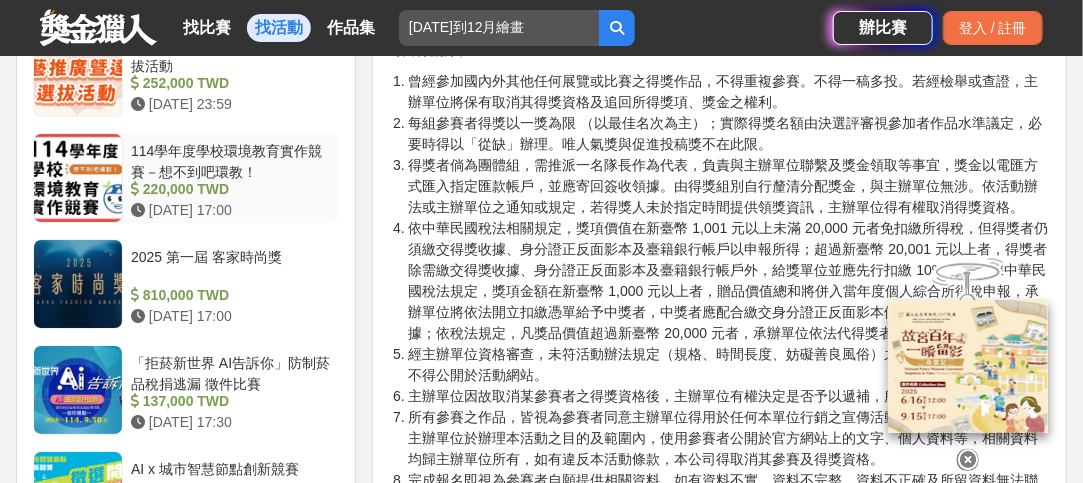 scroll, scrollTop: 2400, scrollLeft: 0, axis: vertical 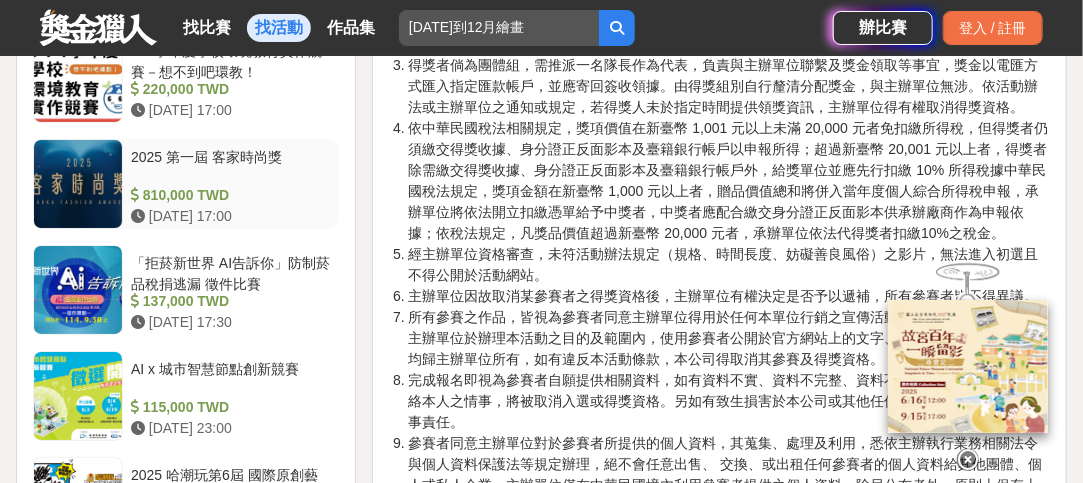 click at bounding box center [78, 184] 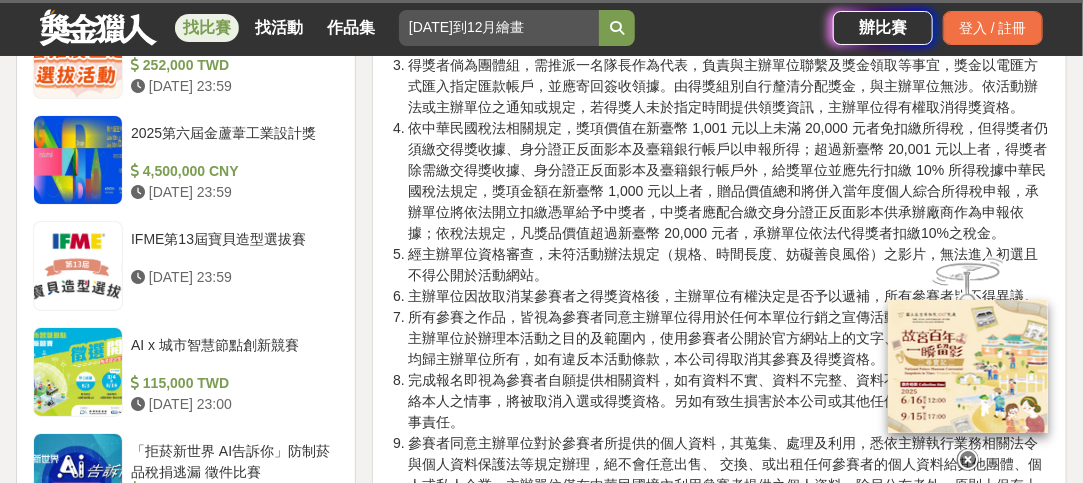 click on "FuStar未來之星-科學創意挑戰賽   430,000 TWD   [DATE] 17:00 2025「小夢想．大志氣」追夢計畫   6,600,000 TWD   [DATE] 12:00 2025 Tuying Art 藝術節 社群圖文｜攝影 徵件競賽活動   120,000 TWD   [DATE] 17:00 2026臺南新藝獎   [DATE] 17:30 2025 哈潮玩第6屆 國際原創藝術玩具大賞   270,000 TWD   [DATE] 23:59 114學年度學校環境教育實作競賽－想不到吧環教！   220,000 TWD   [DATE] 17:00 2025 第一屆 客家時尚獎   810,000 TWD   [DATE] 17:00 [GEOGRAPHIC_DATA][DATE]技藝推廣暨達人選拔活動   252,000 TWD   [DATE] 23:59 2025第六屆金蘆葦工業設計獎   4,500,000 CNY   [DATE] 23:59 IFME第13屆寶貝造型選拔賽   [DATE] 23:59 AI x 城市智慧節點創新競賽   115,000 TWD   [DATE] 23:00 「拒菸新世界 AI告訴你」防制菸品稅捐逃漏 徵件比賽   137,000 TWD   [DATE] 17:30" at bounding box center (186, -105) 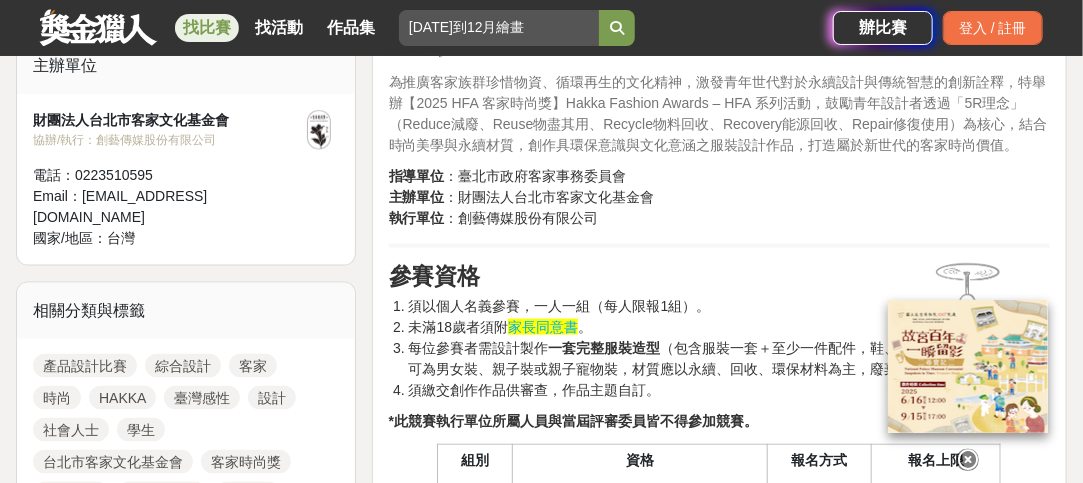 scroll, scrollTop: 700, scrollLeft: 0, axis: vertical 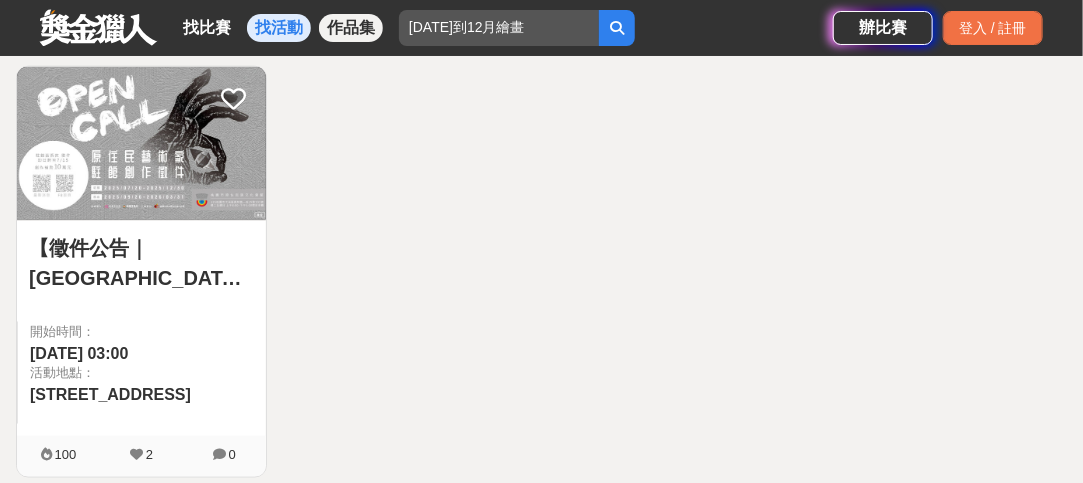 click on "作品集" at bounding box center [351, 28] 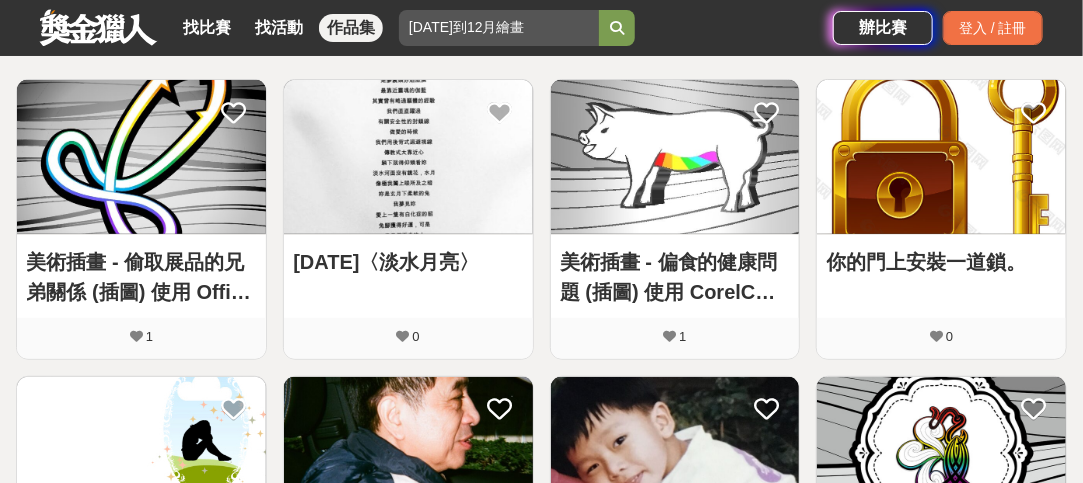 scroll, scrollTop: 200, scrollLeft: 0, axis: vertical 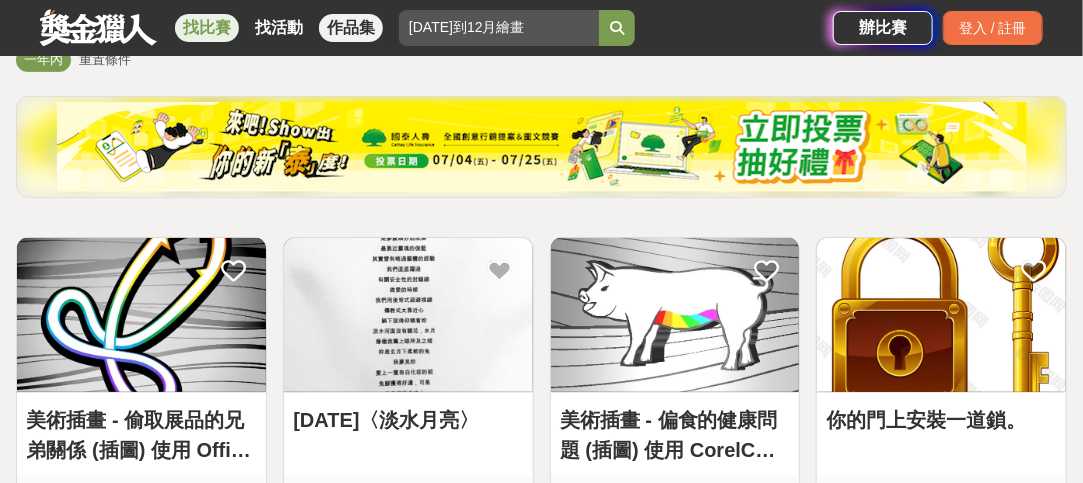 click on "找比賽" at bounding box center (207, 28) 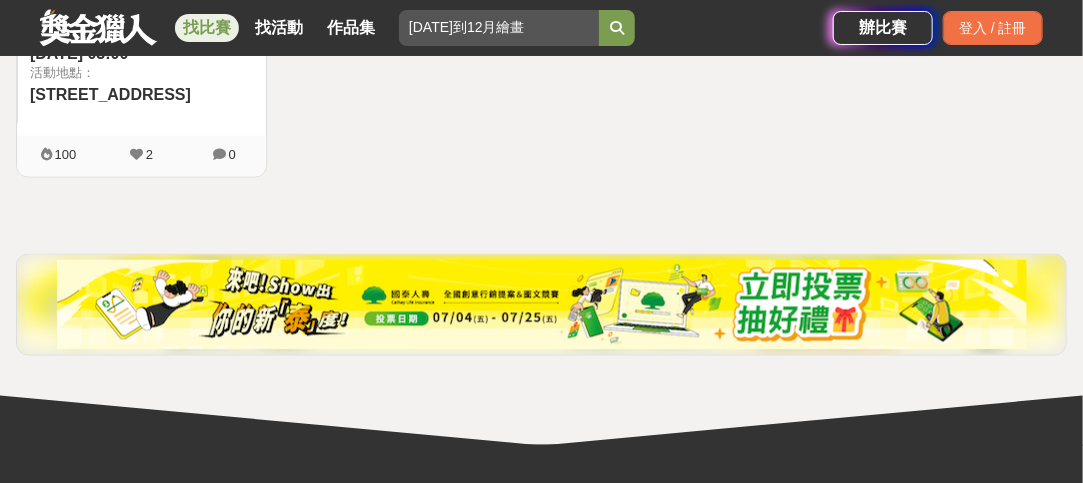 scroll, scrollTop: 900, scrollLeft: 0, axis: vertical 